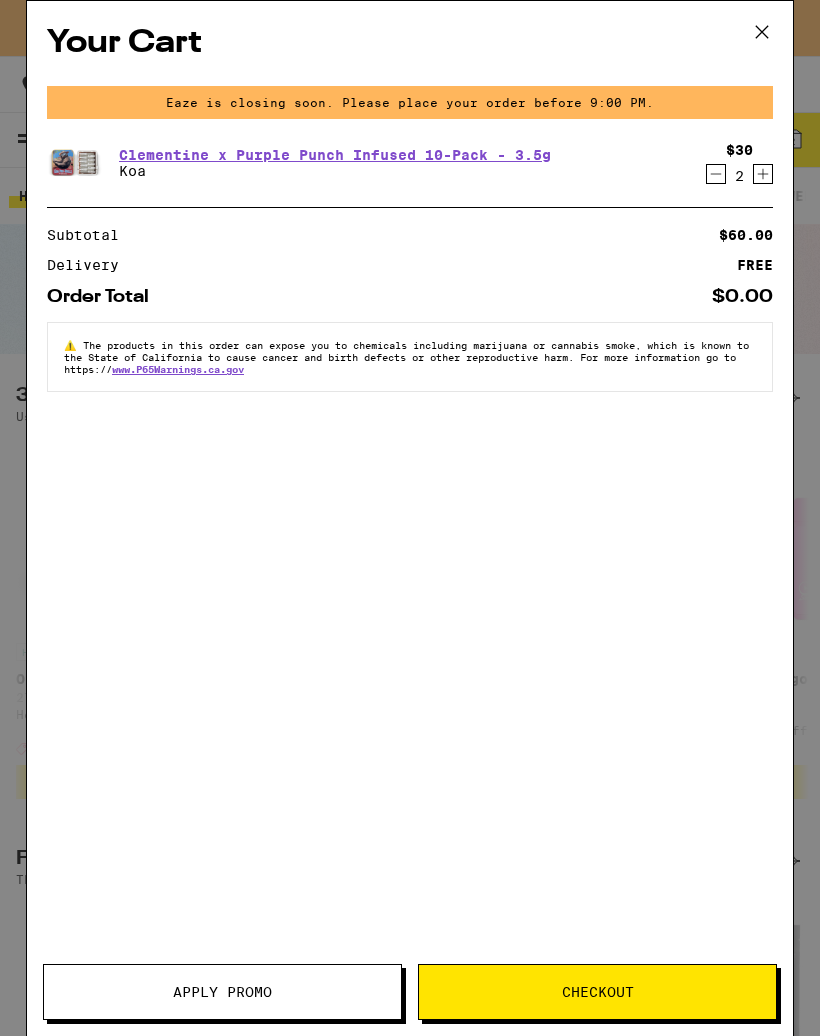 scroll, scrollTop: 0, scrollLeft: 0, axis: both 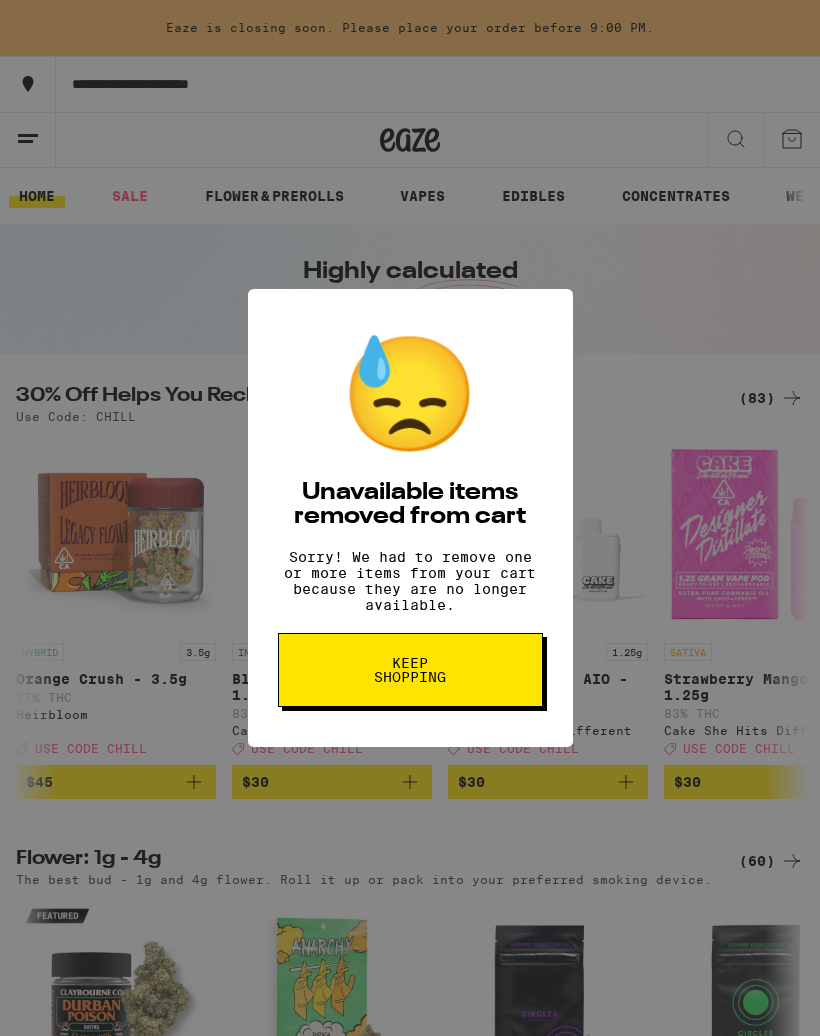 click on "Keep Shopping" at bounding box center [410, 670] 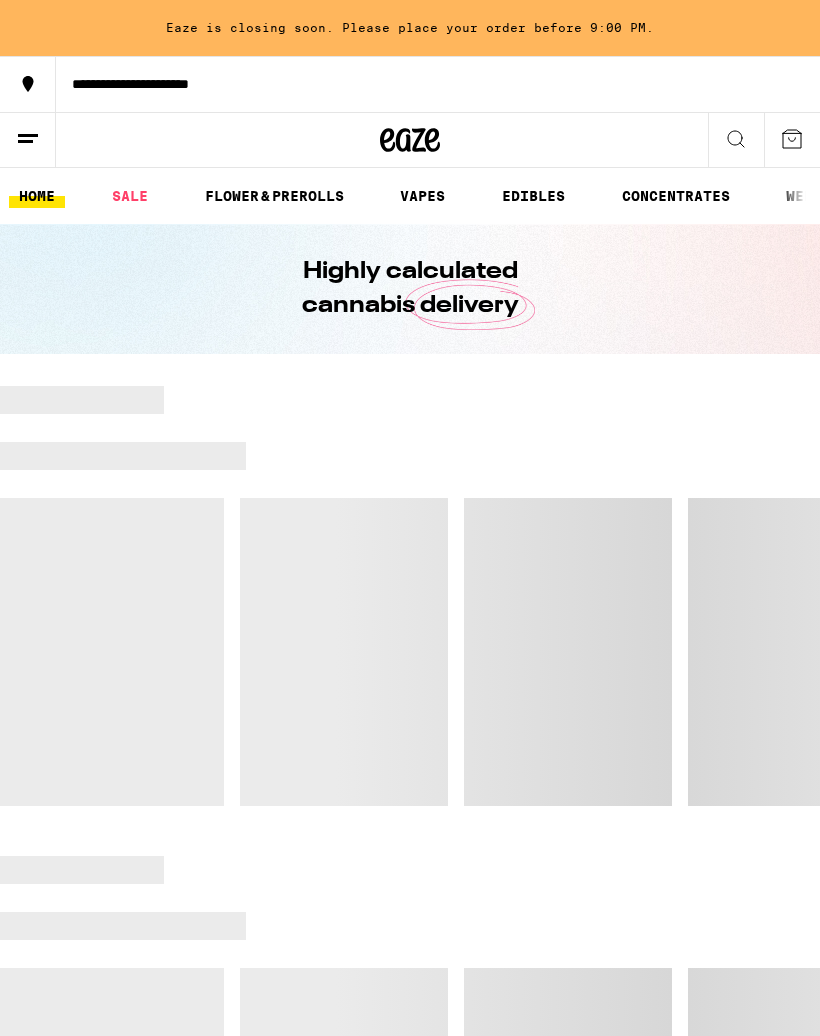 scroll, scrollTop: 0, scrollLeft: 0, axis: both 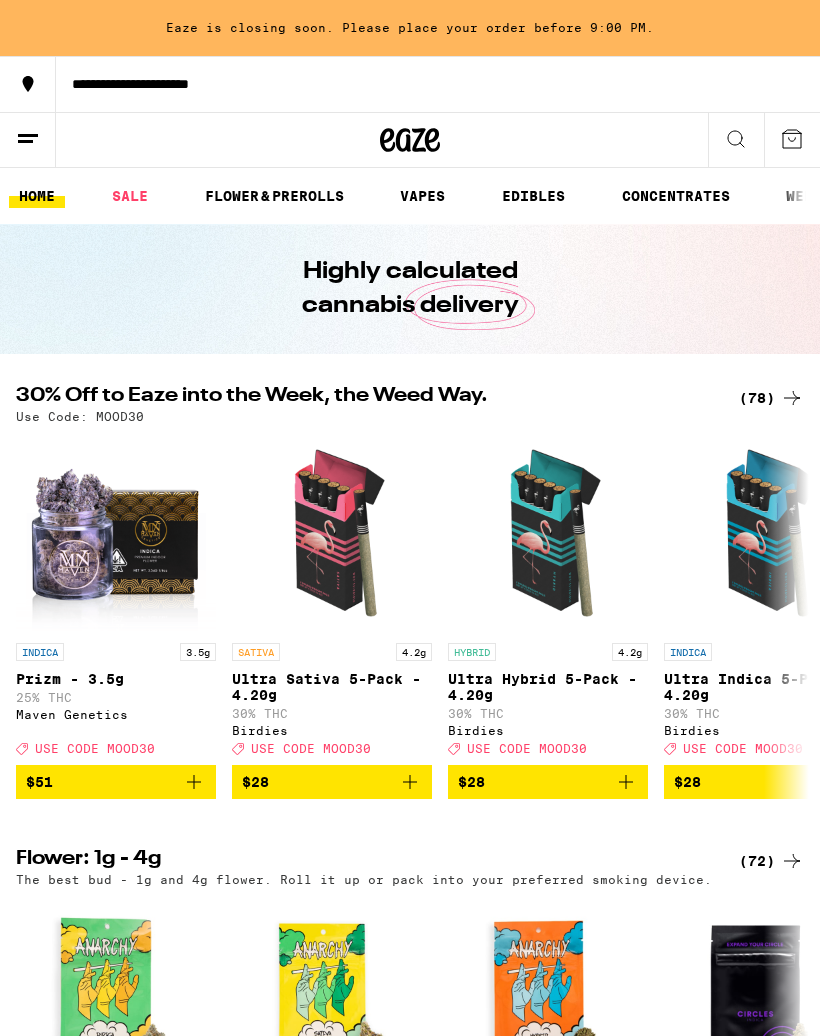 click 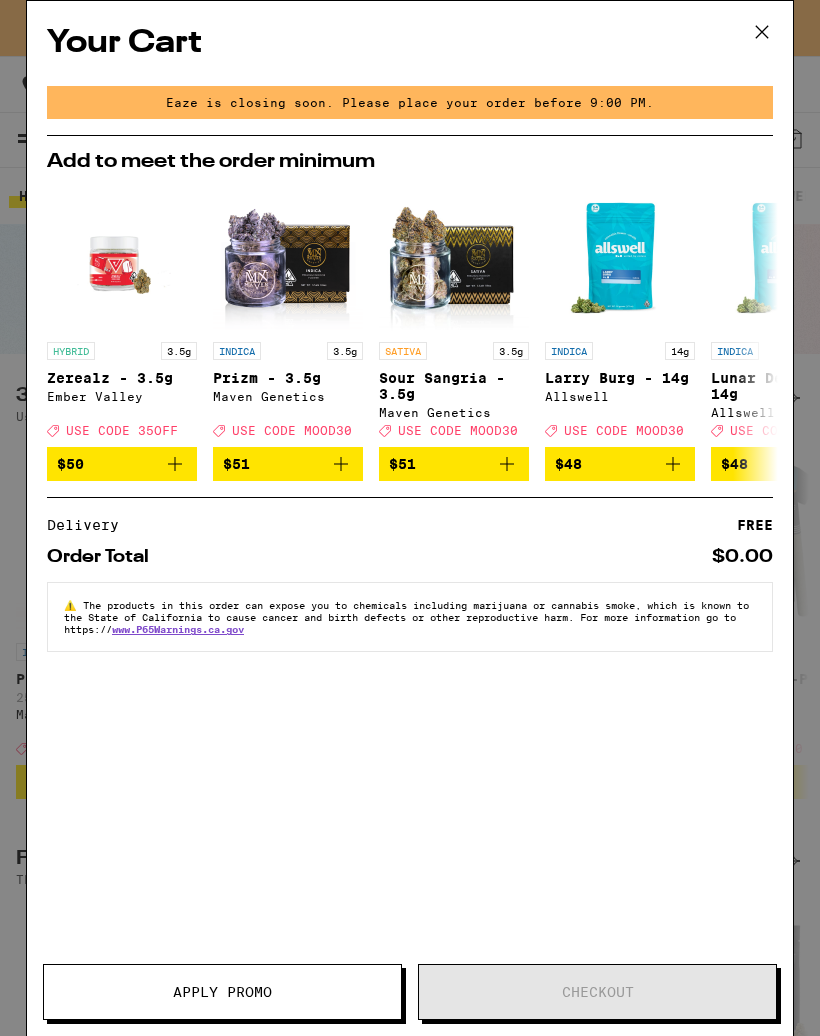 click 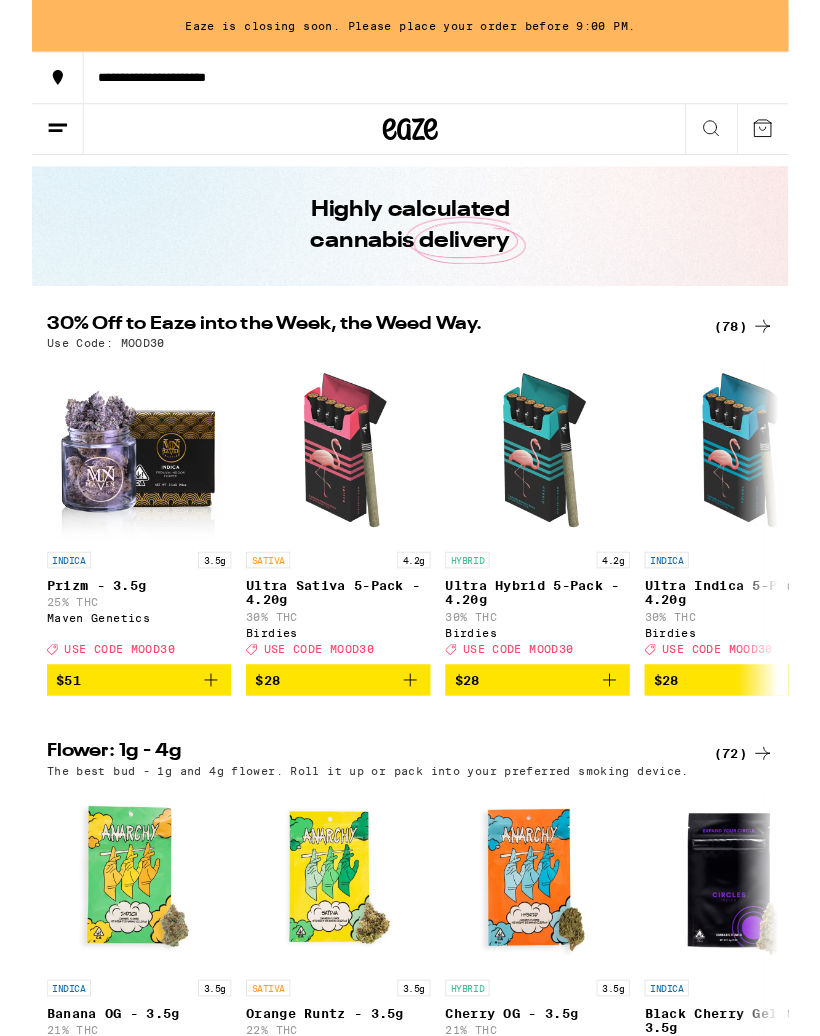 scroll, scrollTop: 85, scrollLeft: 0, axis: vertical 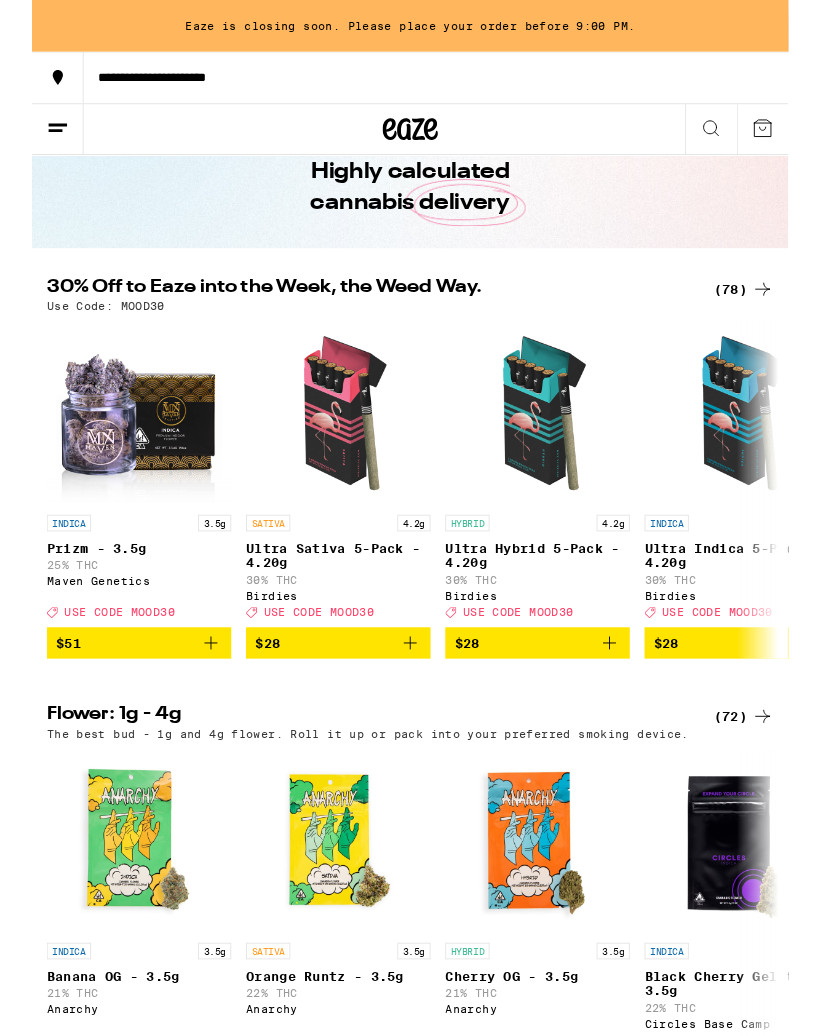 click 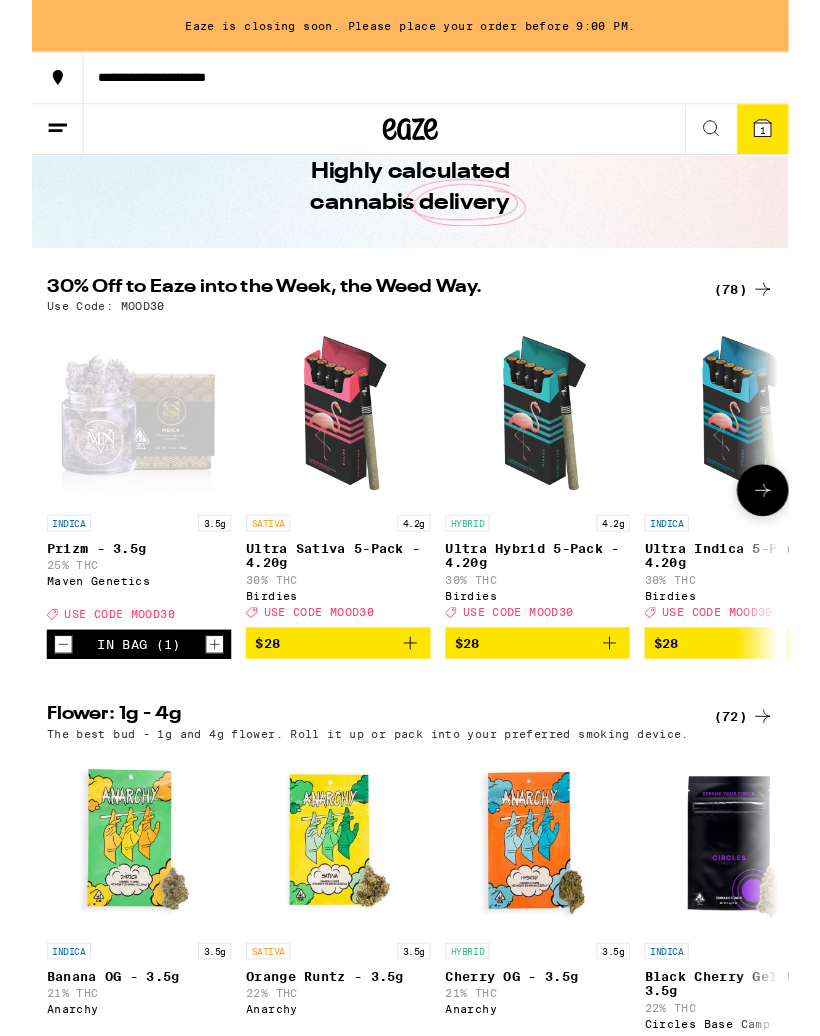 click on "1" at bounding box center [792, 141] 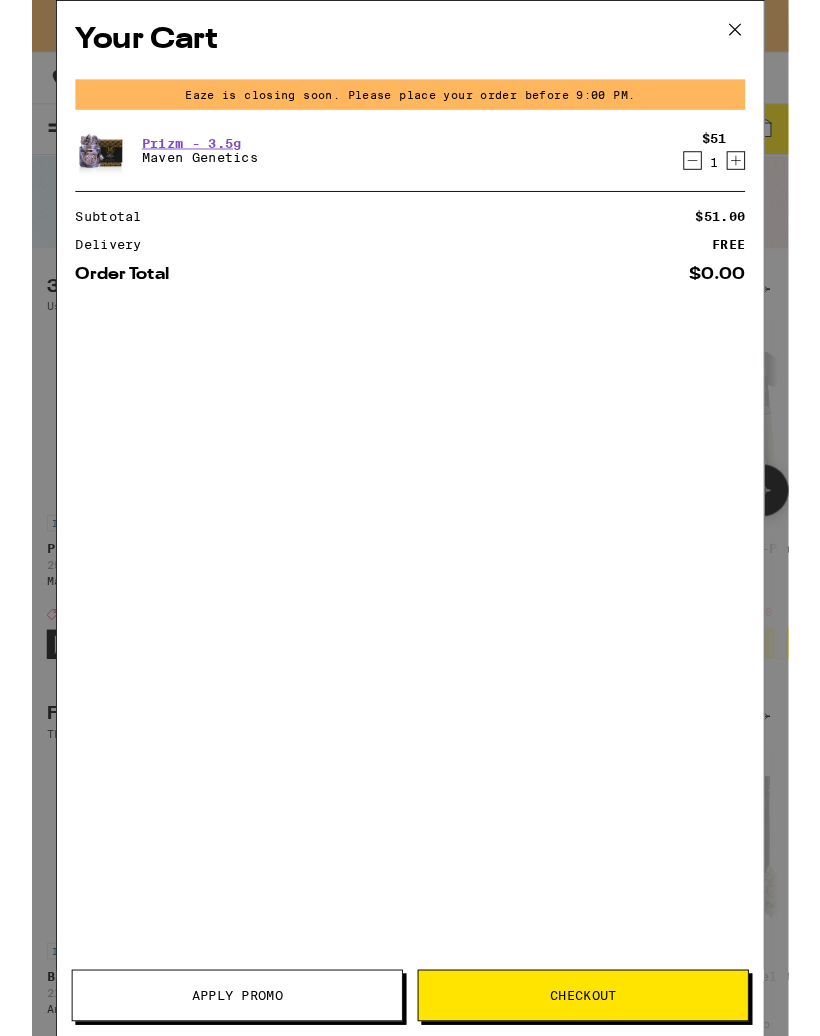 scroll, scrollTop: 172, scrollLeft: 0, axis: vertical 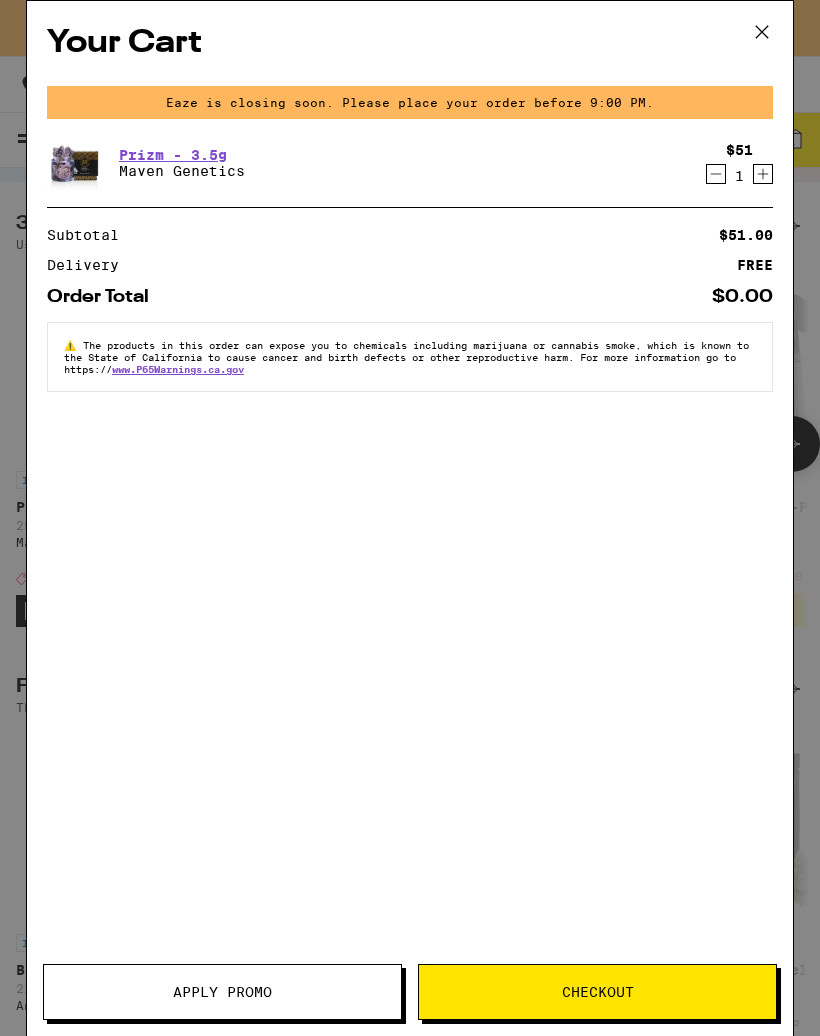 click 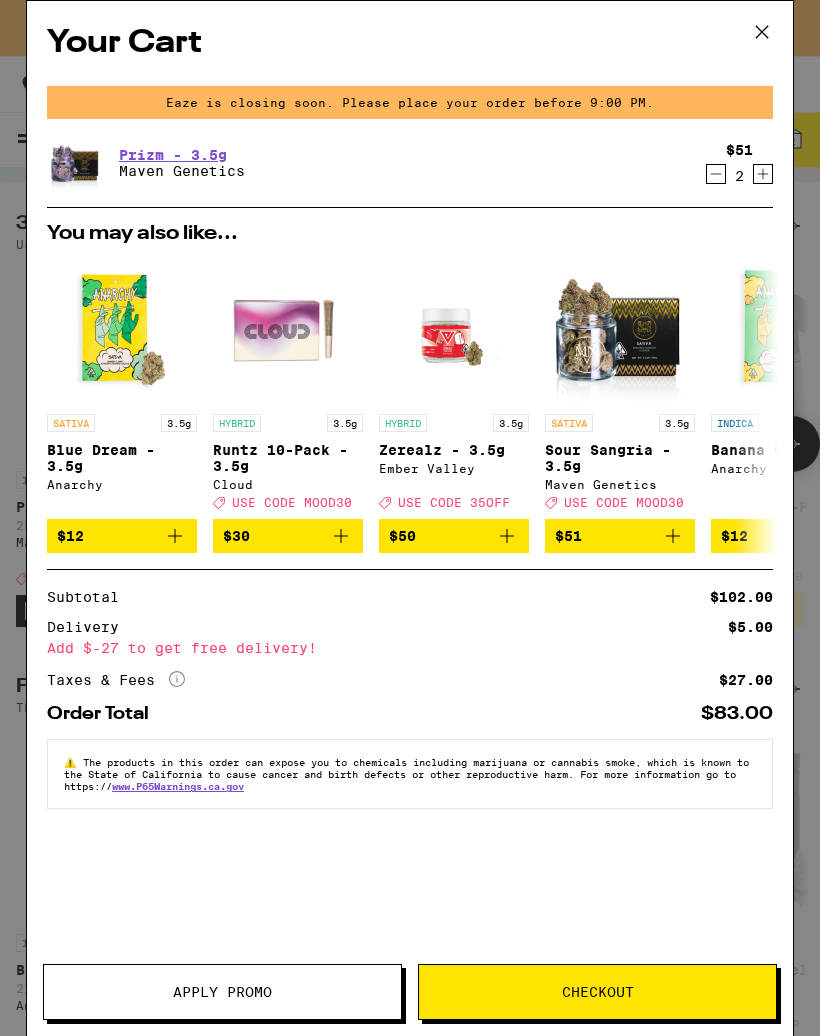 click 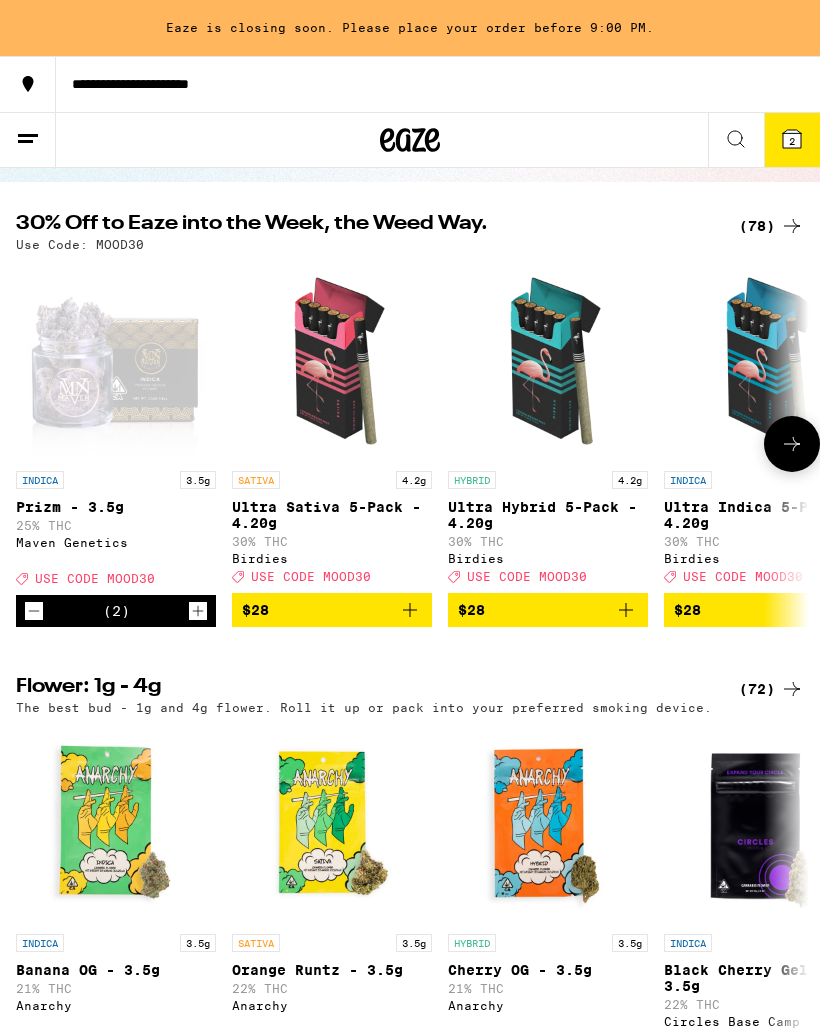 scroll, scrollTop: 0, scrollLeft: 0, axis: both 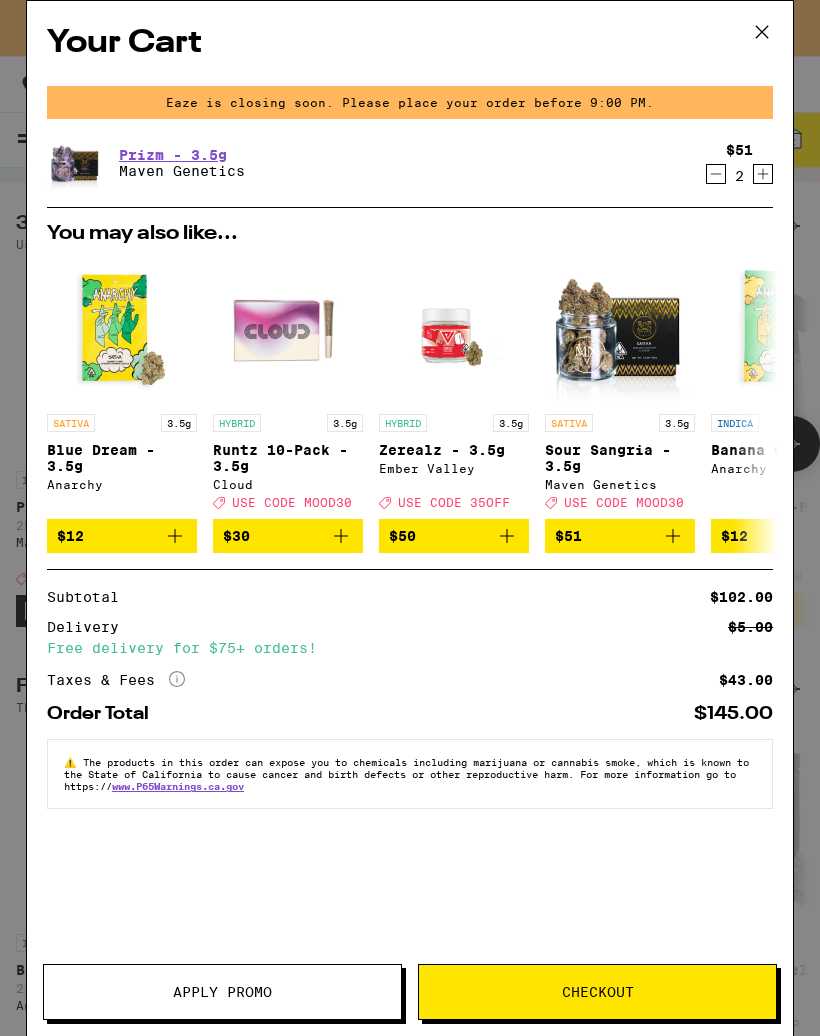 click at bounding box center (762, 33) 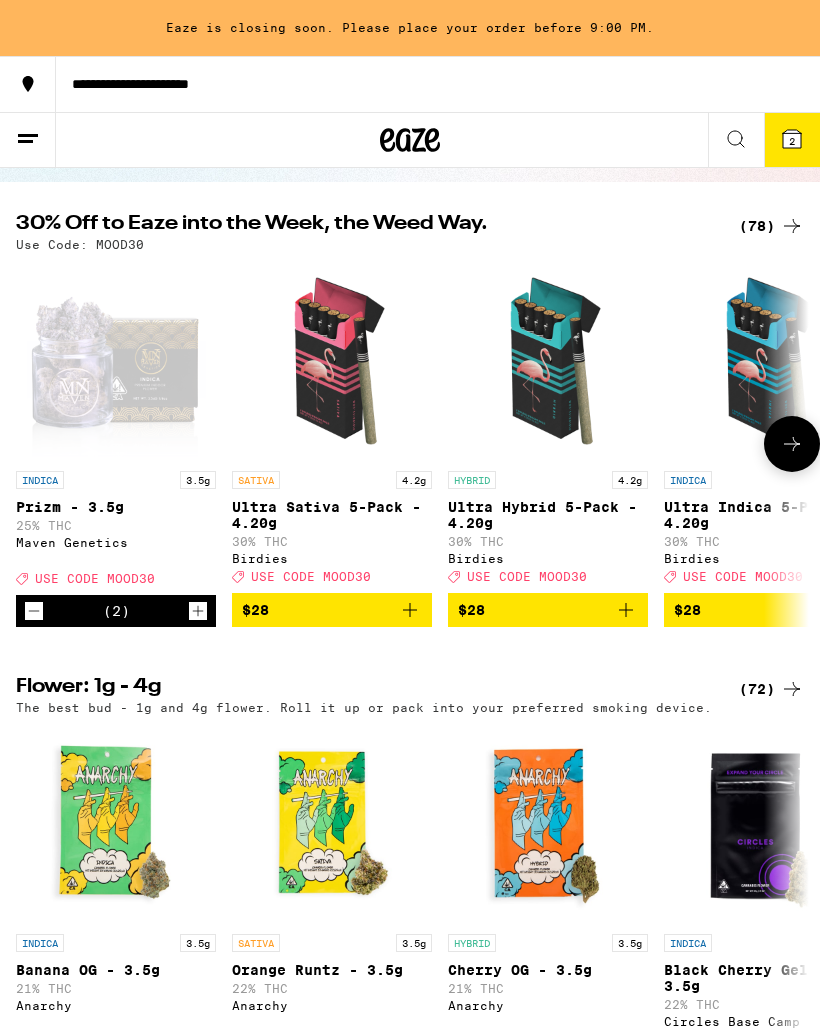 scroll, scrollTop: 0, scrollLeft: 0, axis: both 